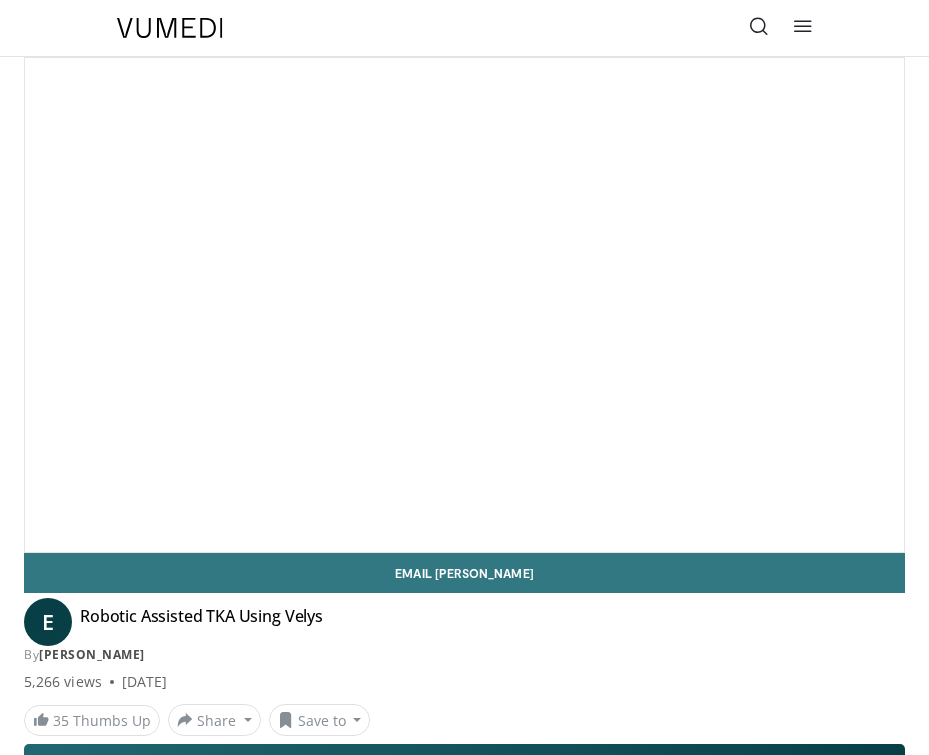 scroll, scrollTop: 0, scrollLeft: 0, axis: both 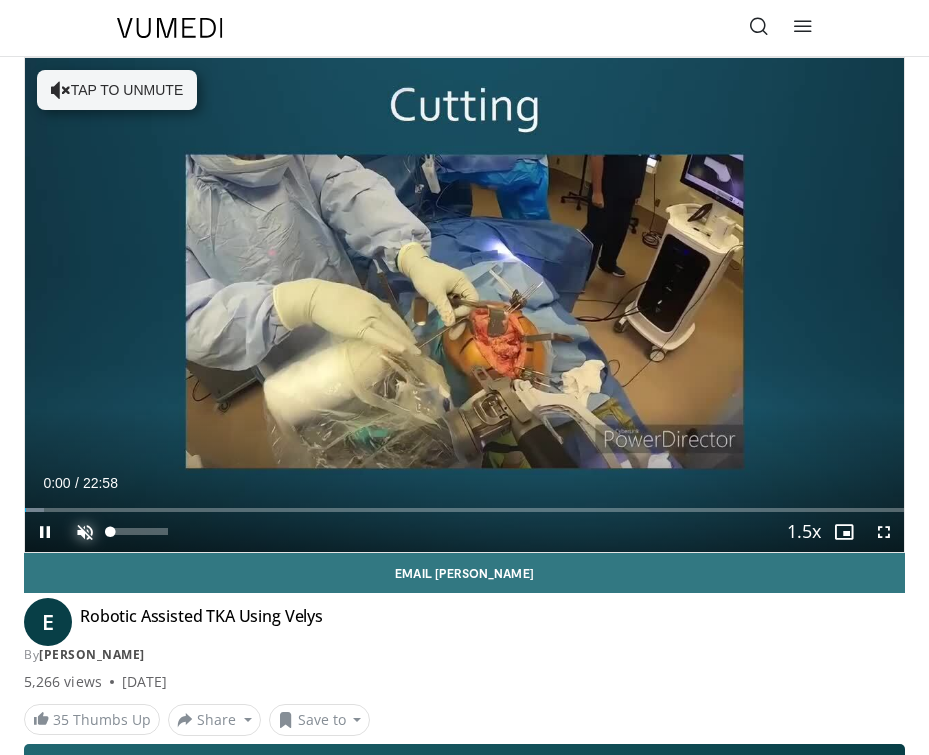 click at bounding box center [85, 532] 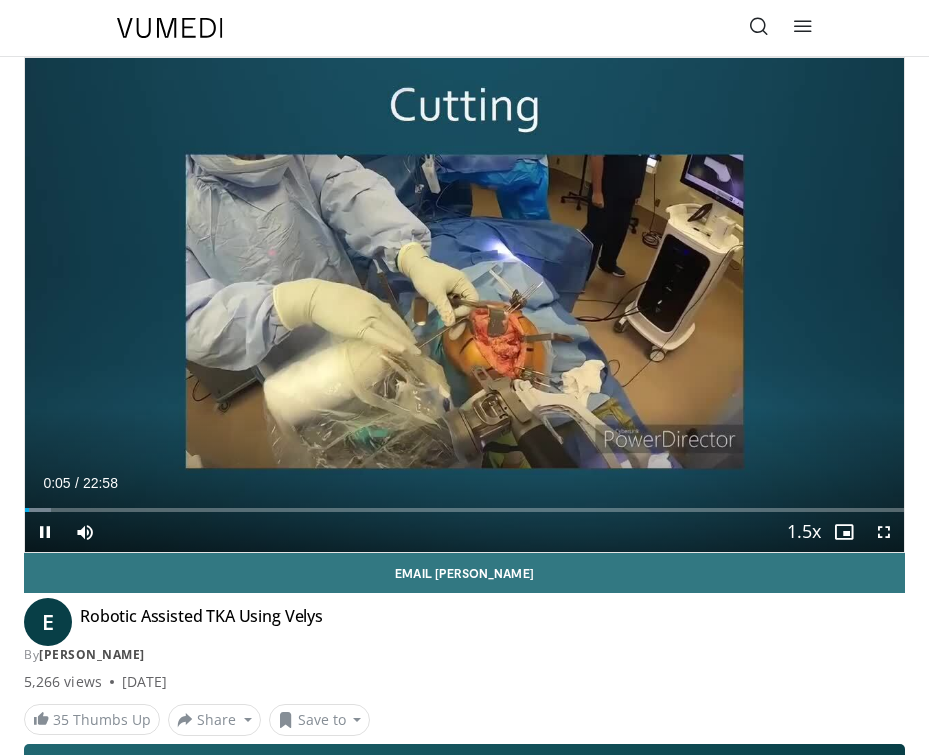click on "+" at bounding box center [123, 562] 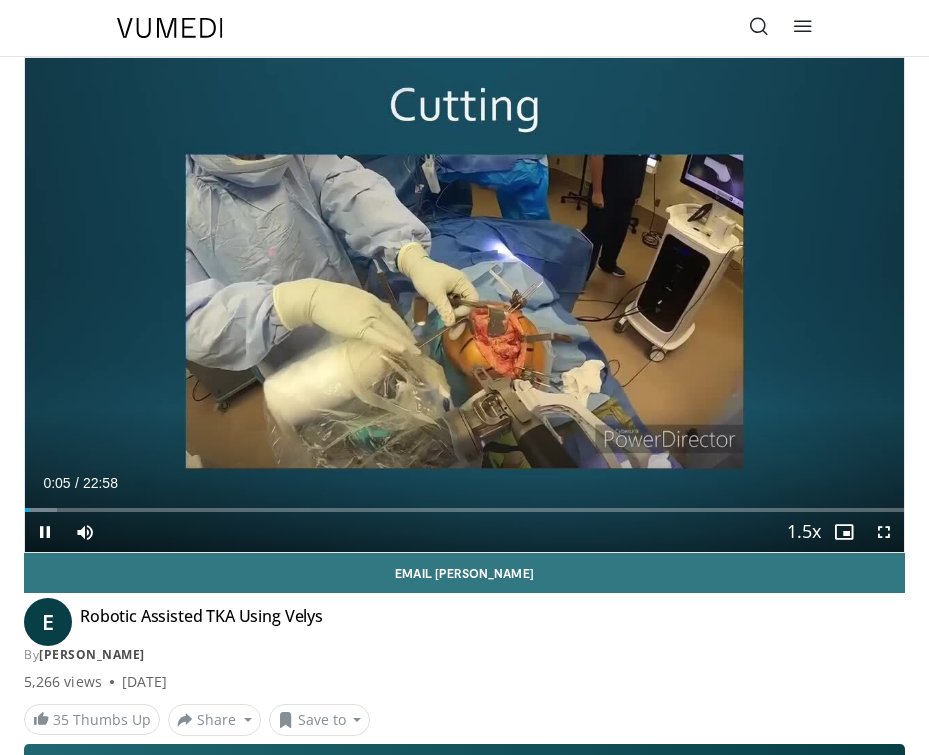 click on "+" at bounding box center [123, 562] 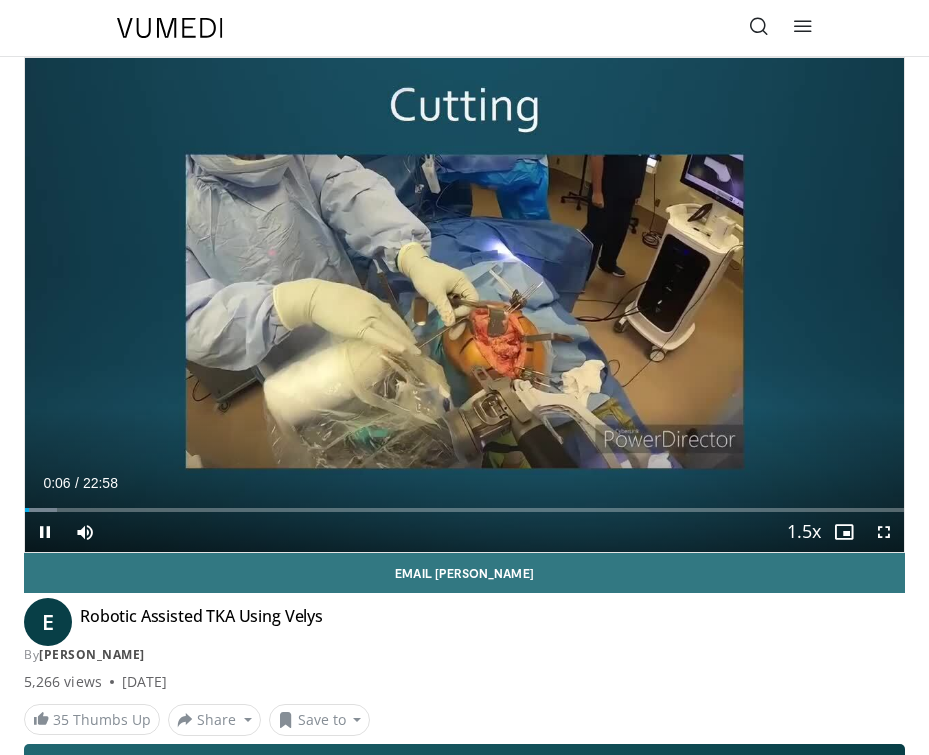 click on "+" at bounding box center (123, 562) 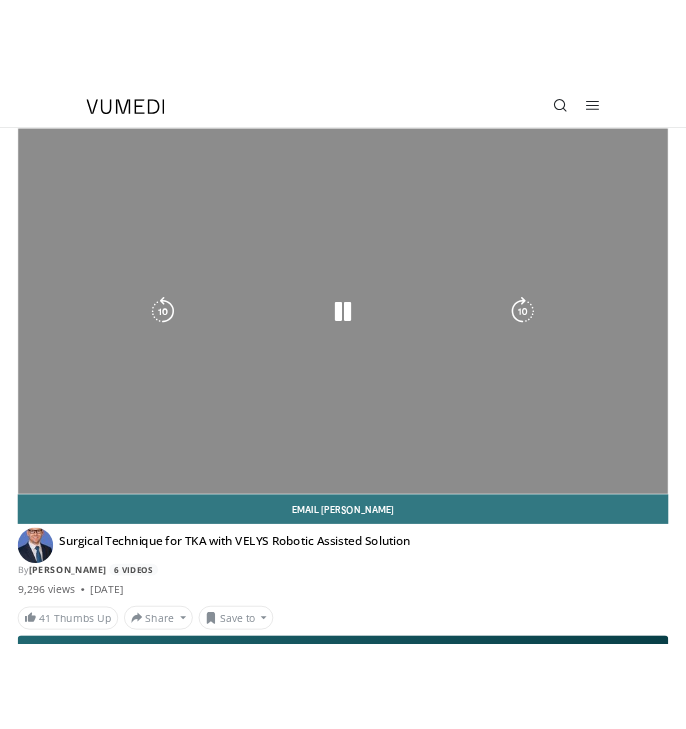 scroll, scrollTop: 0, scrollLeft: 0, axis: both 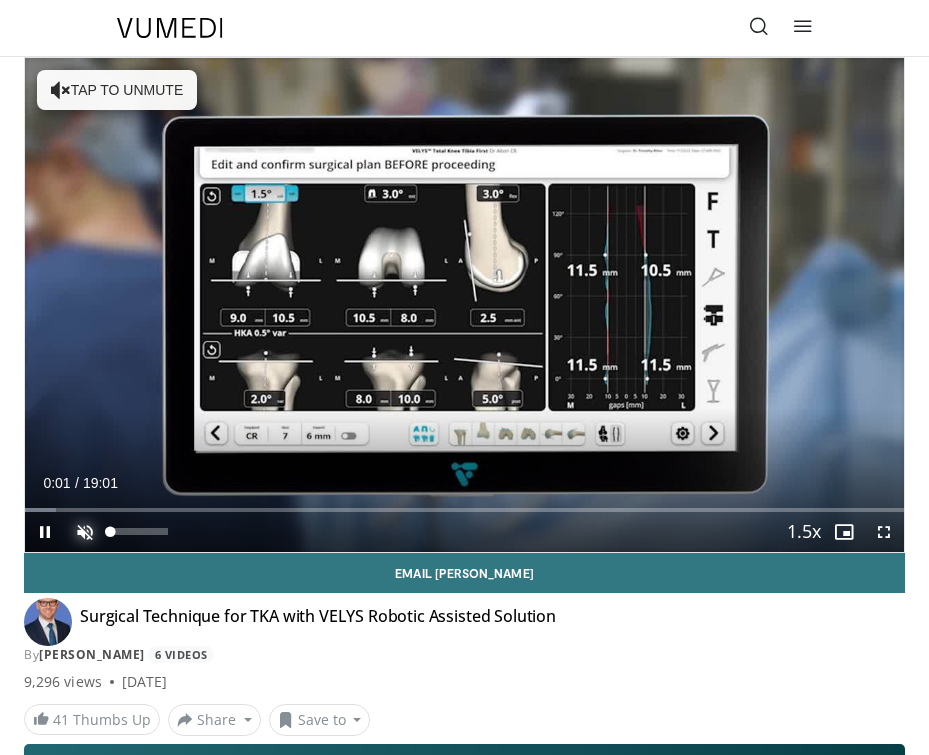 click at bounding box center (85, 532) 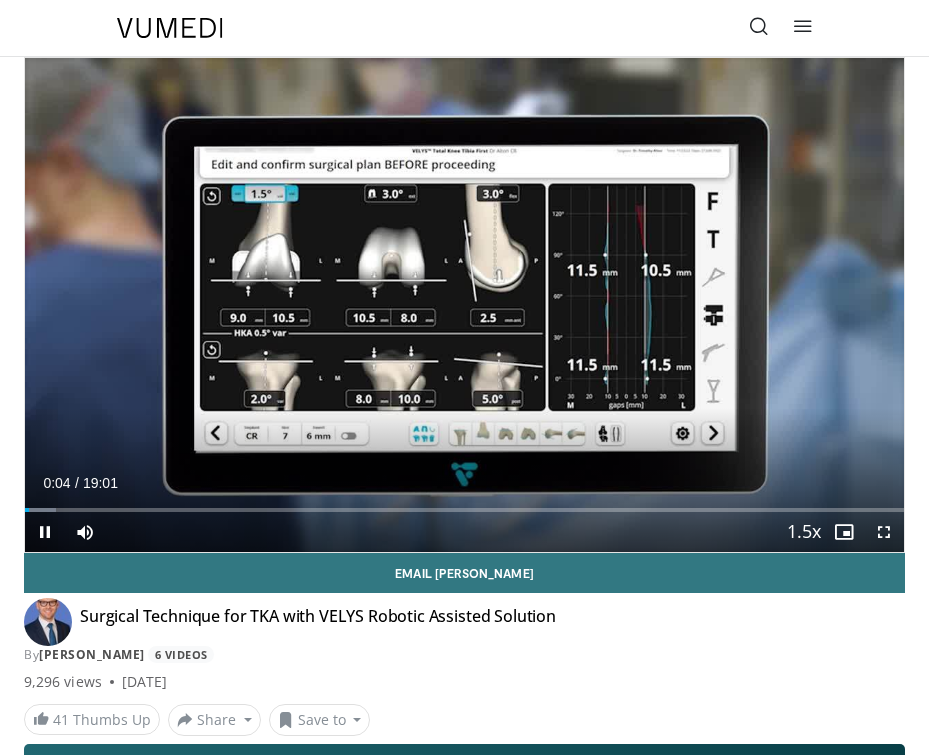 click on "+" at bounding box center (123, 562) 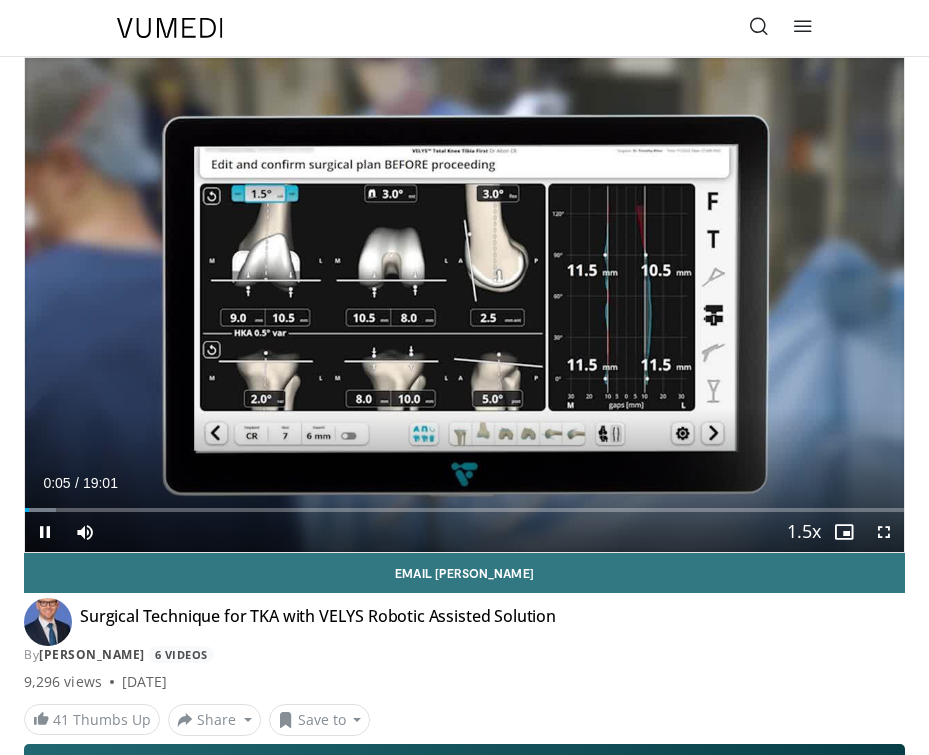click on "+" at bounding box center (123, 562) 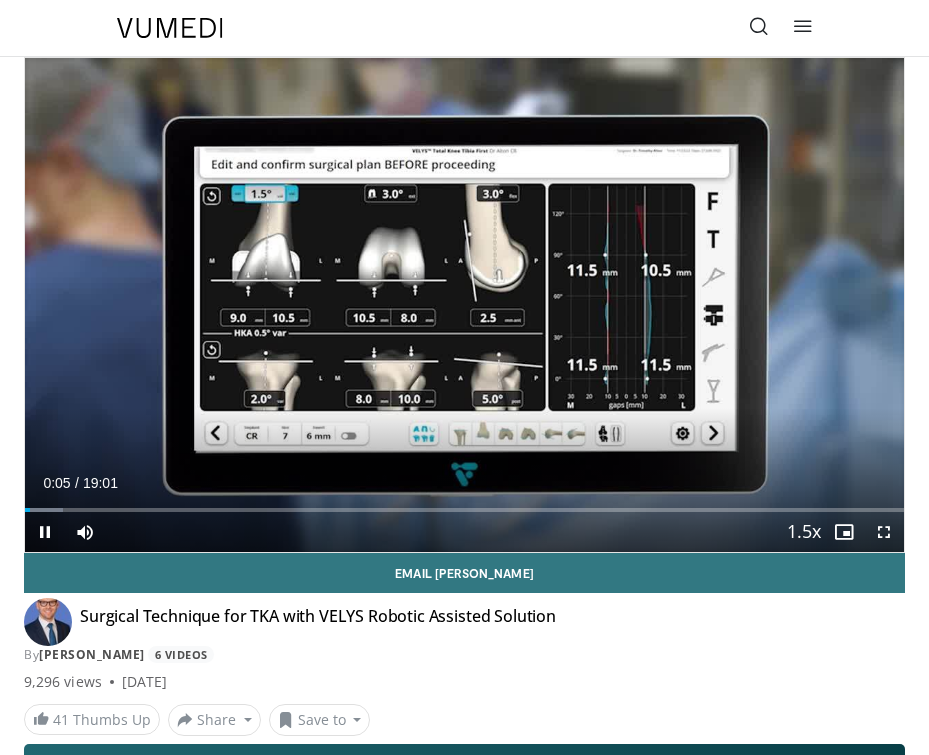 click on "+" at bounding box center (123, 562) 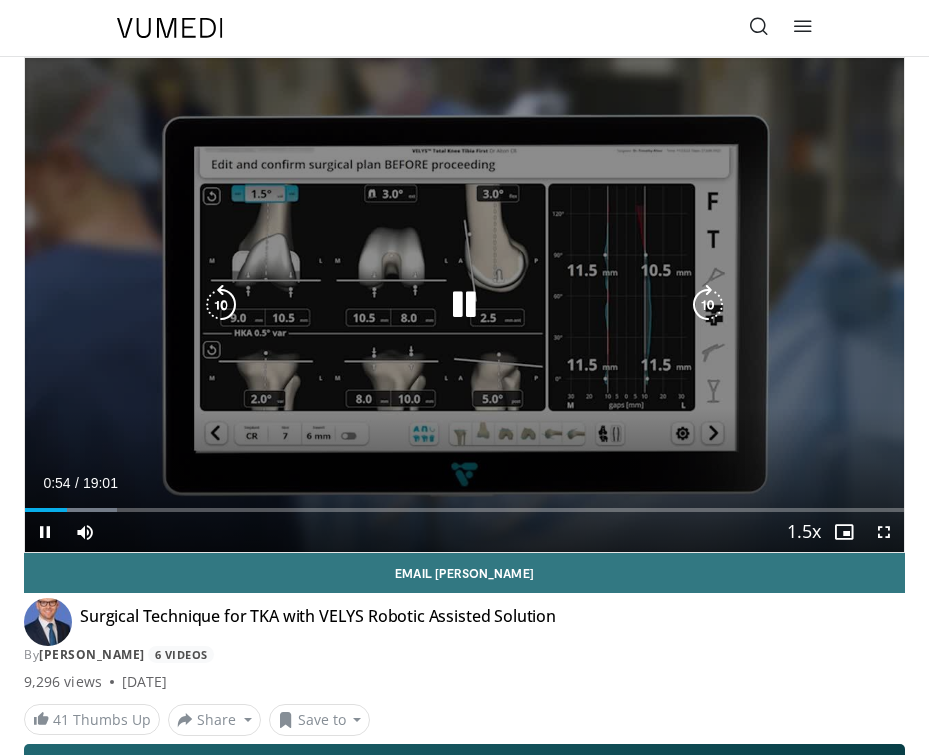 click at bounding box center (464, 305) 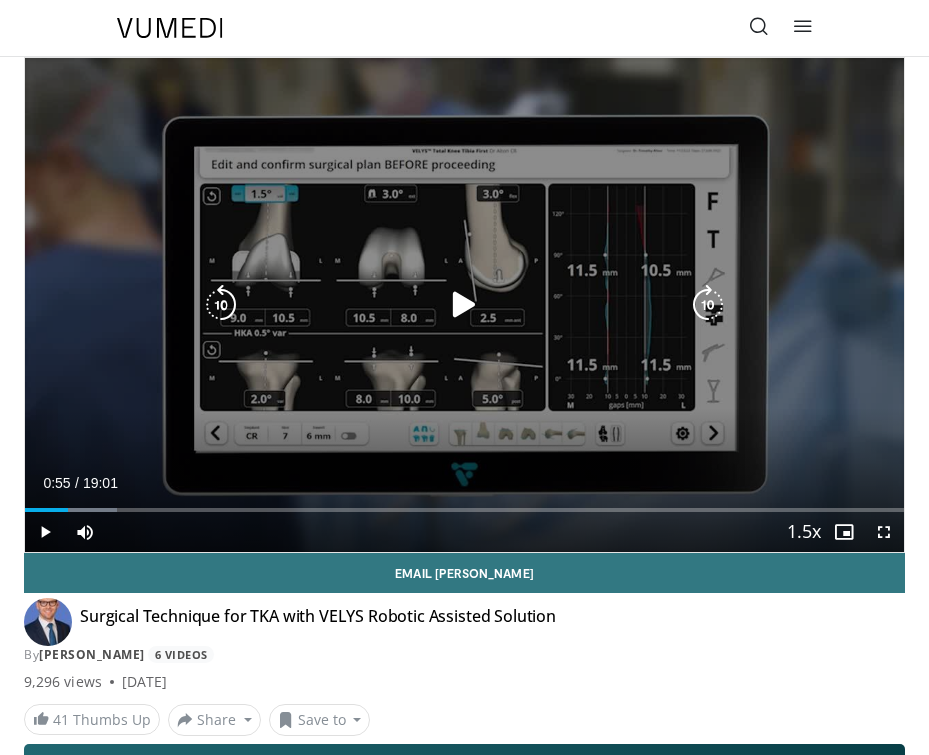 click at bounding box center (464, 305) 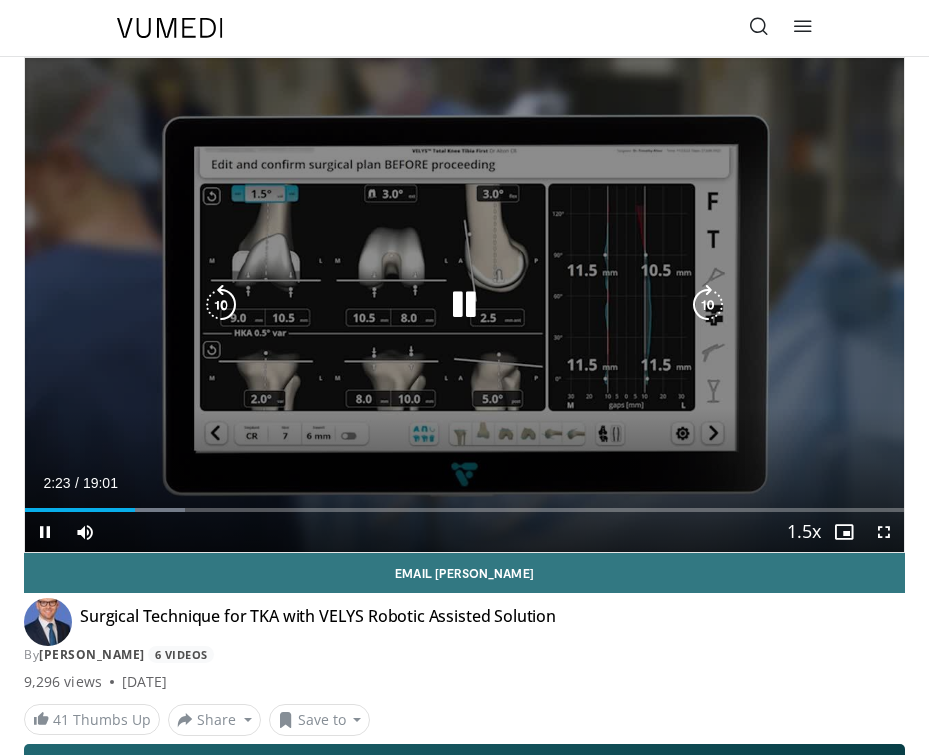 click at bounding box center [464, 305] 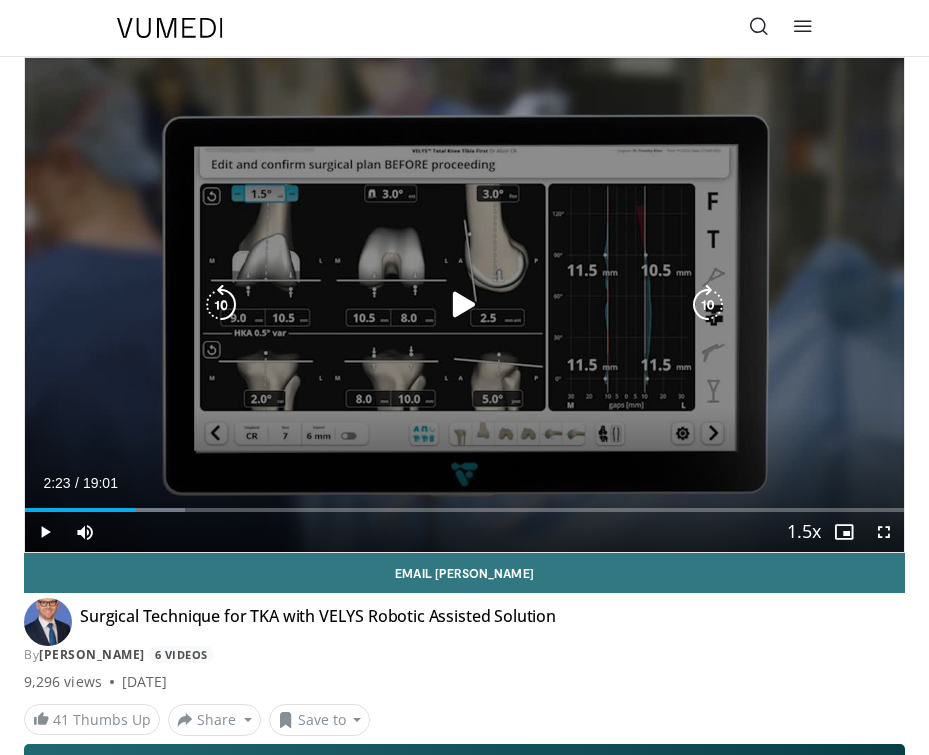click at bounding box center (464, 305) 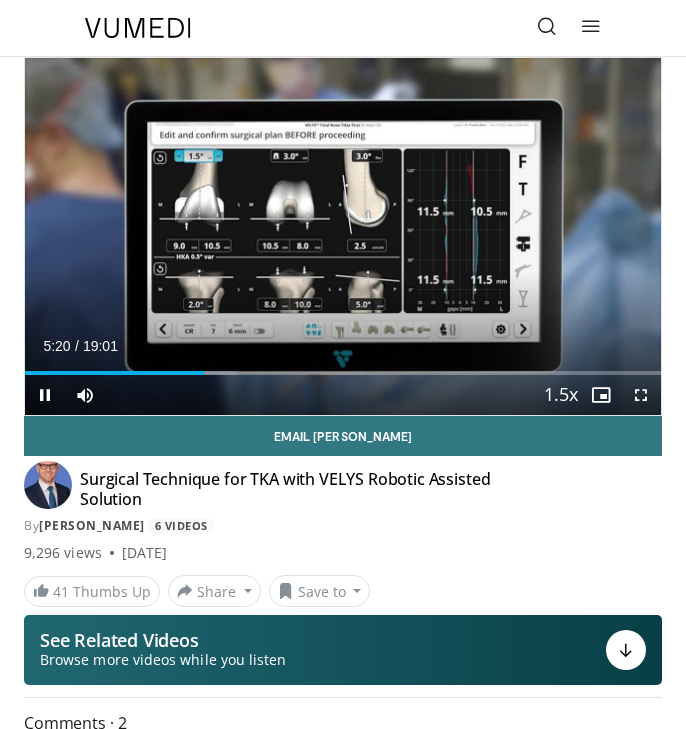 click on "+" at bounding box center [123, 425] 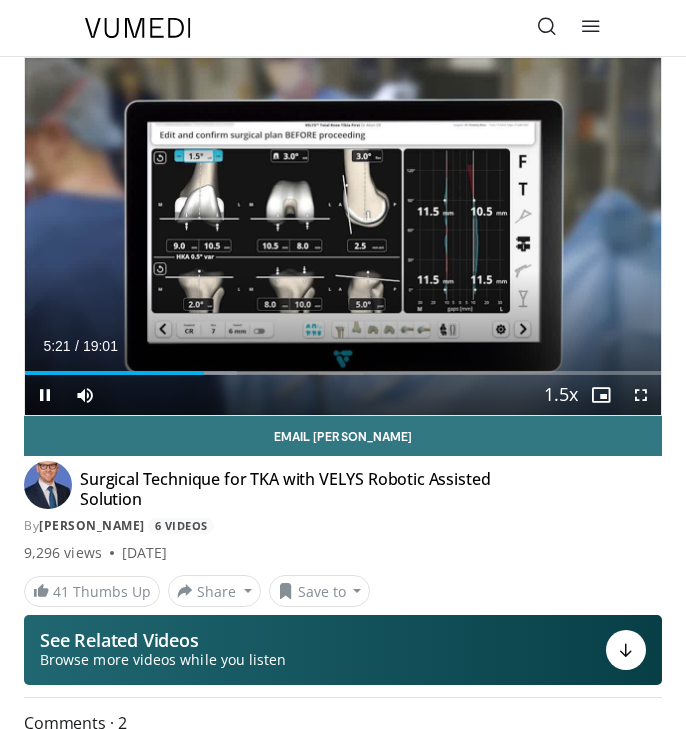 click on "+" at bounding box center (123, 425) 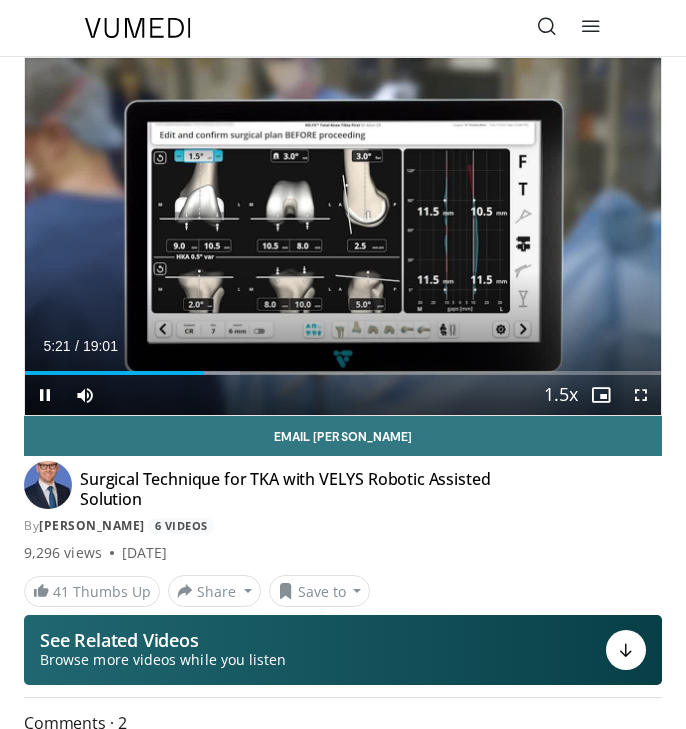 click on "+" at bounding box center (123, 425) 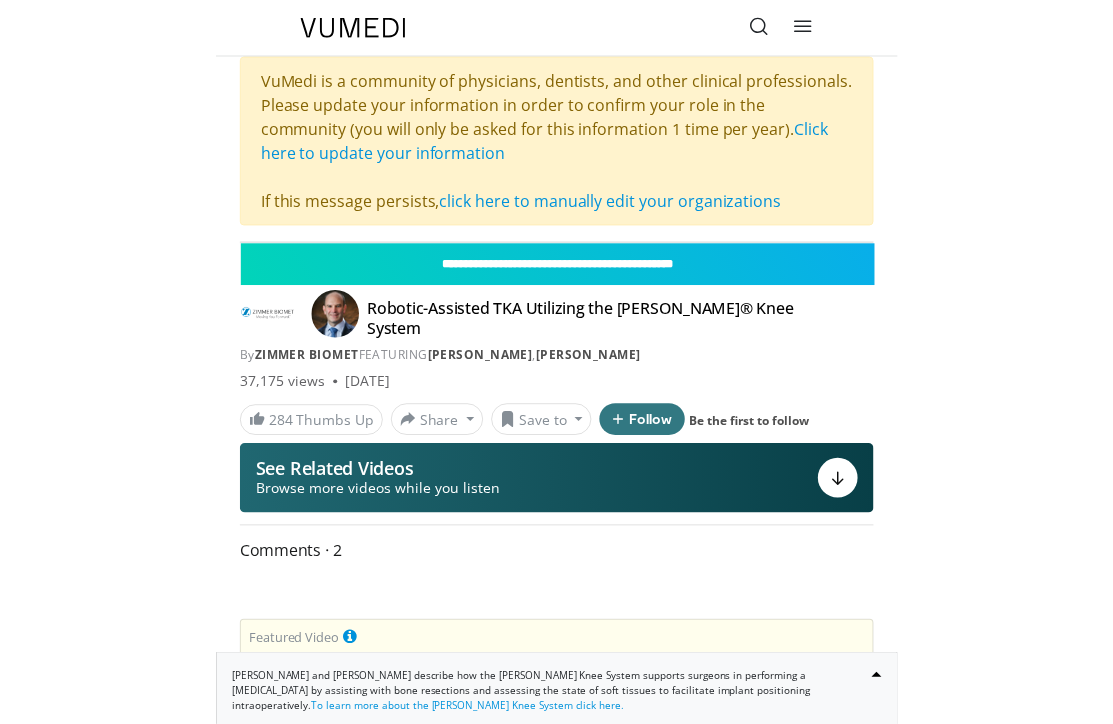 scroll, scrollTop: 0, scrollLeft: 0, axis: both 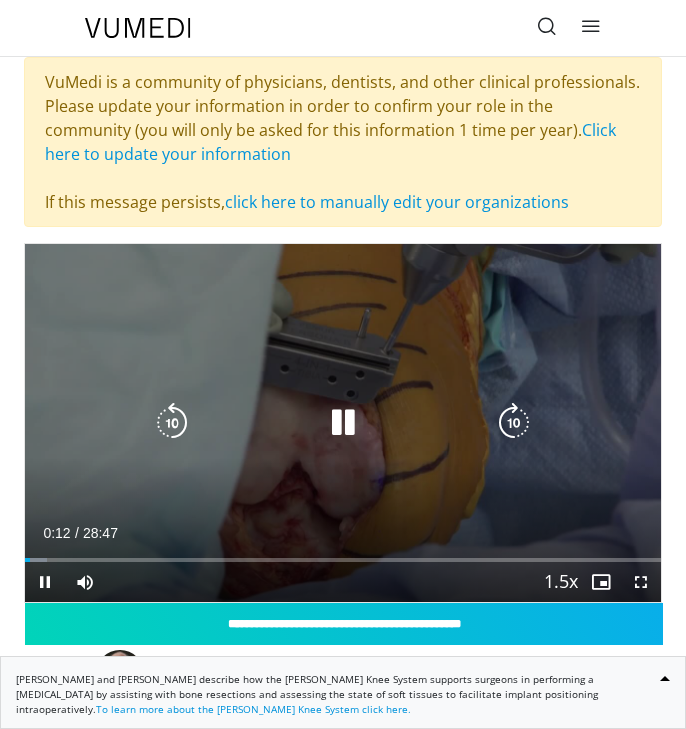 click at bounding box center [343, 423] 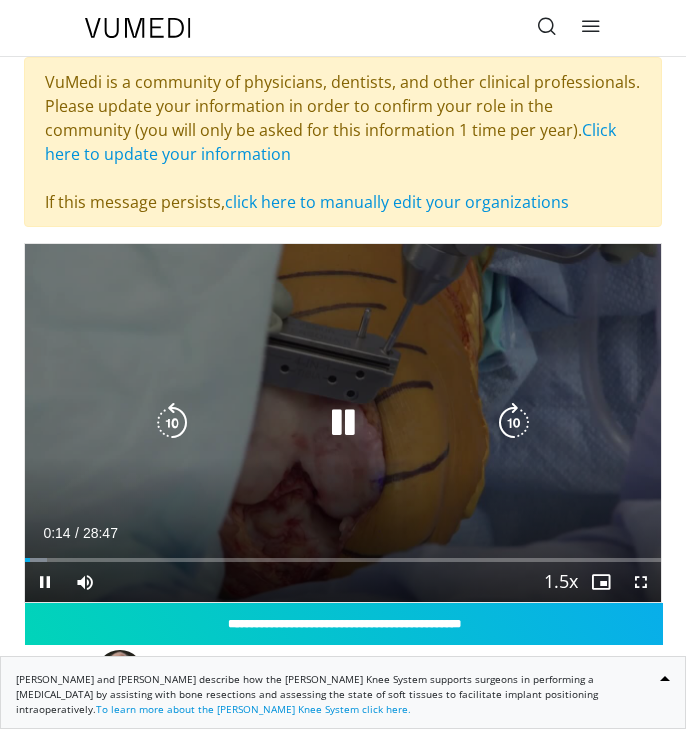 click at bounding box center (343, 423) 